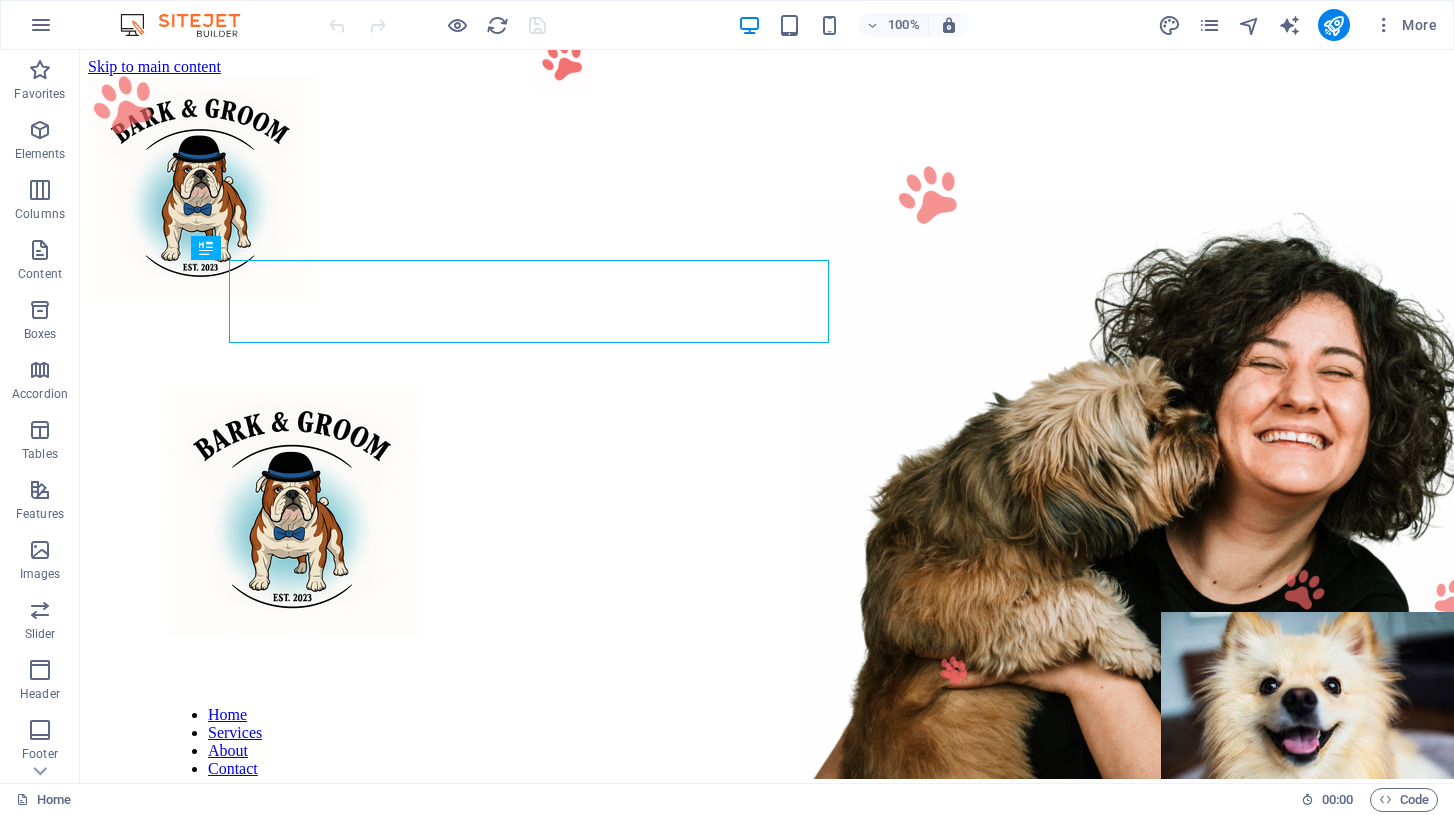 scroll, scrollTop: 0, scrollLeft: 0, axis: both 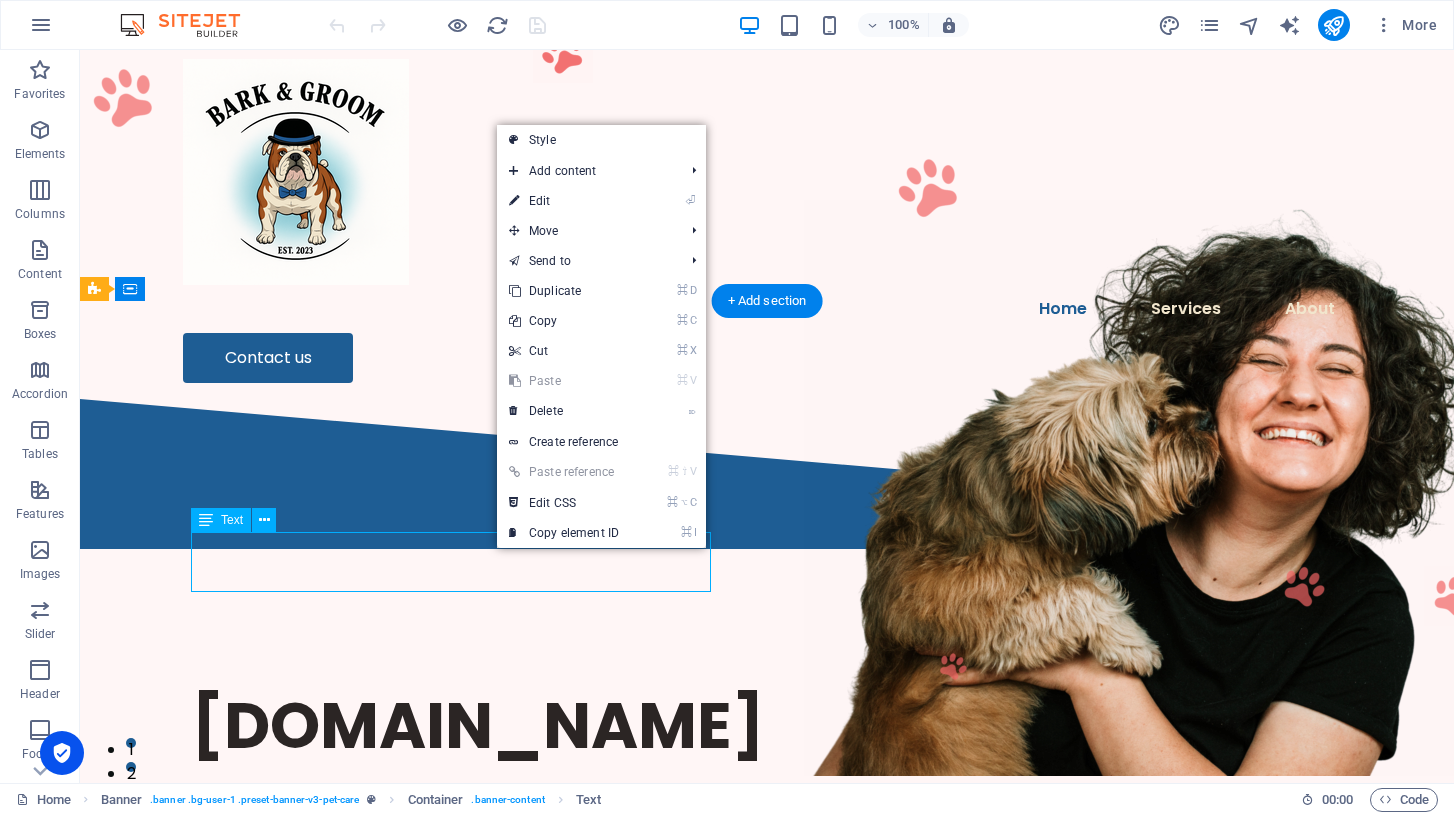 click on "We know you love your dog (s).  We love them too —and we're here to help you take care of them." at bounding box center (767, 802) 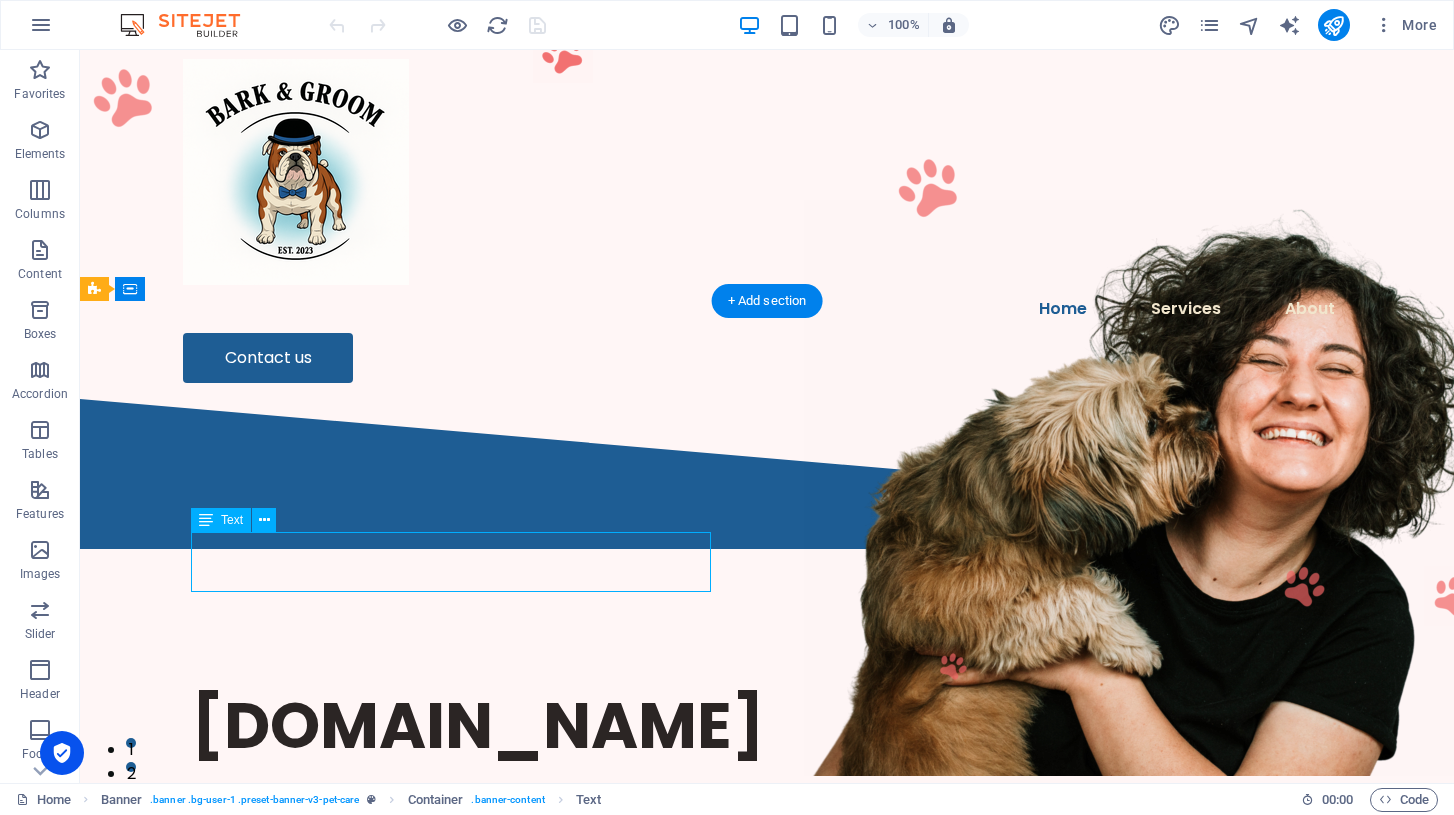 click on "We know you love your dog (s).  We love them too —and we're here to help you take care of them." at bounding box center [767, 802] 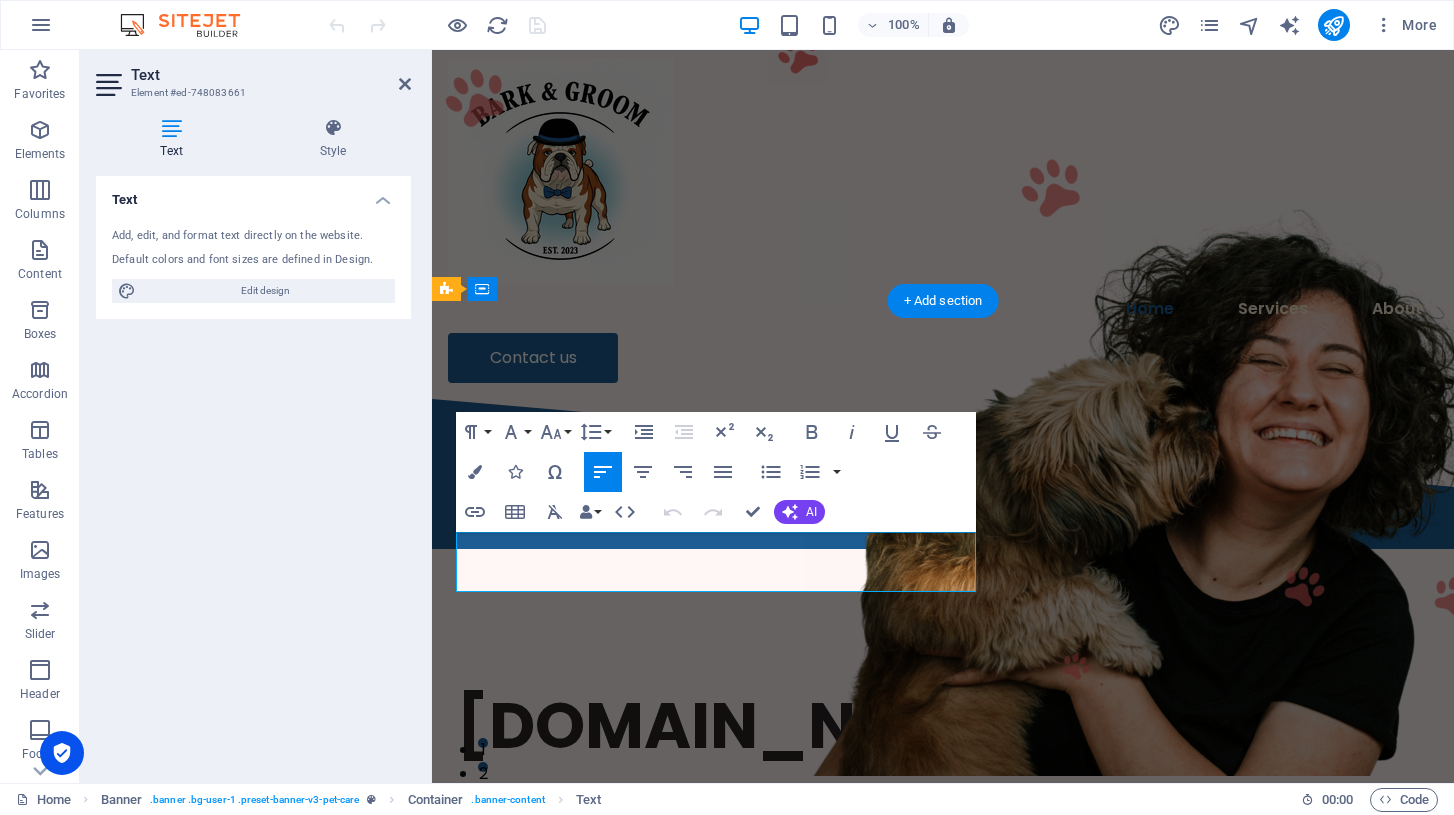 click on "We know you love your dog (s).  We love them too —and we're here to help you take care of them." at bounding box center (917, 817) 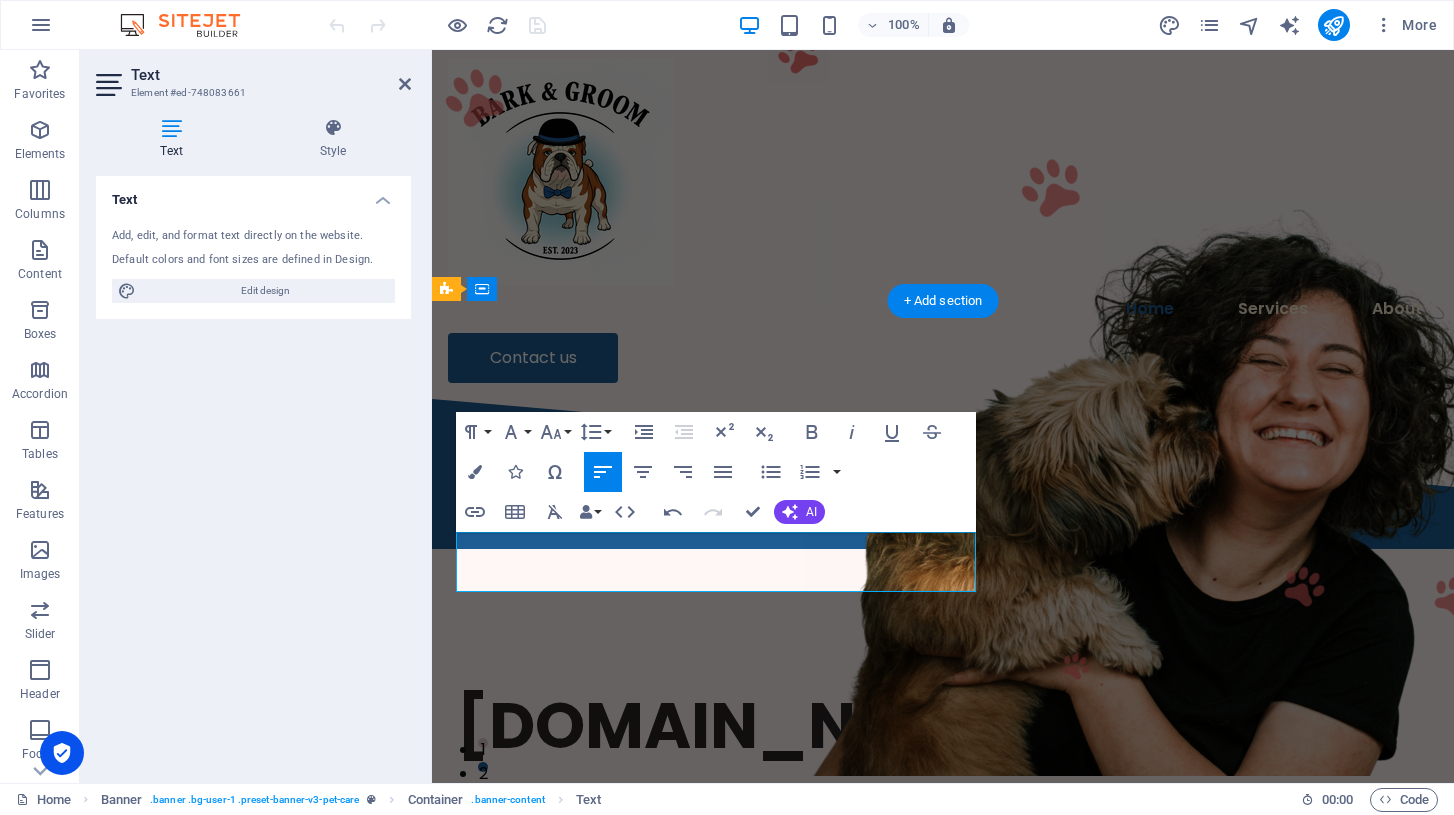 drag, startPoint x: 761, startPoint y: 551, endPoint x: 722, endPoint y: 548, distance: 39.115215 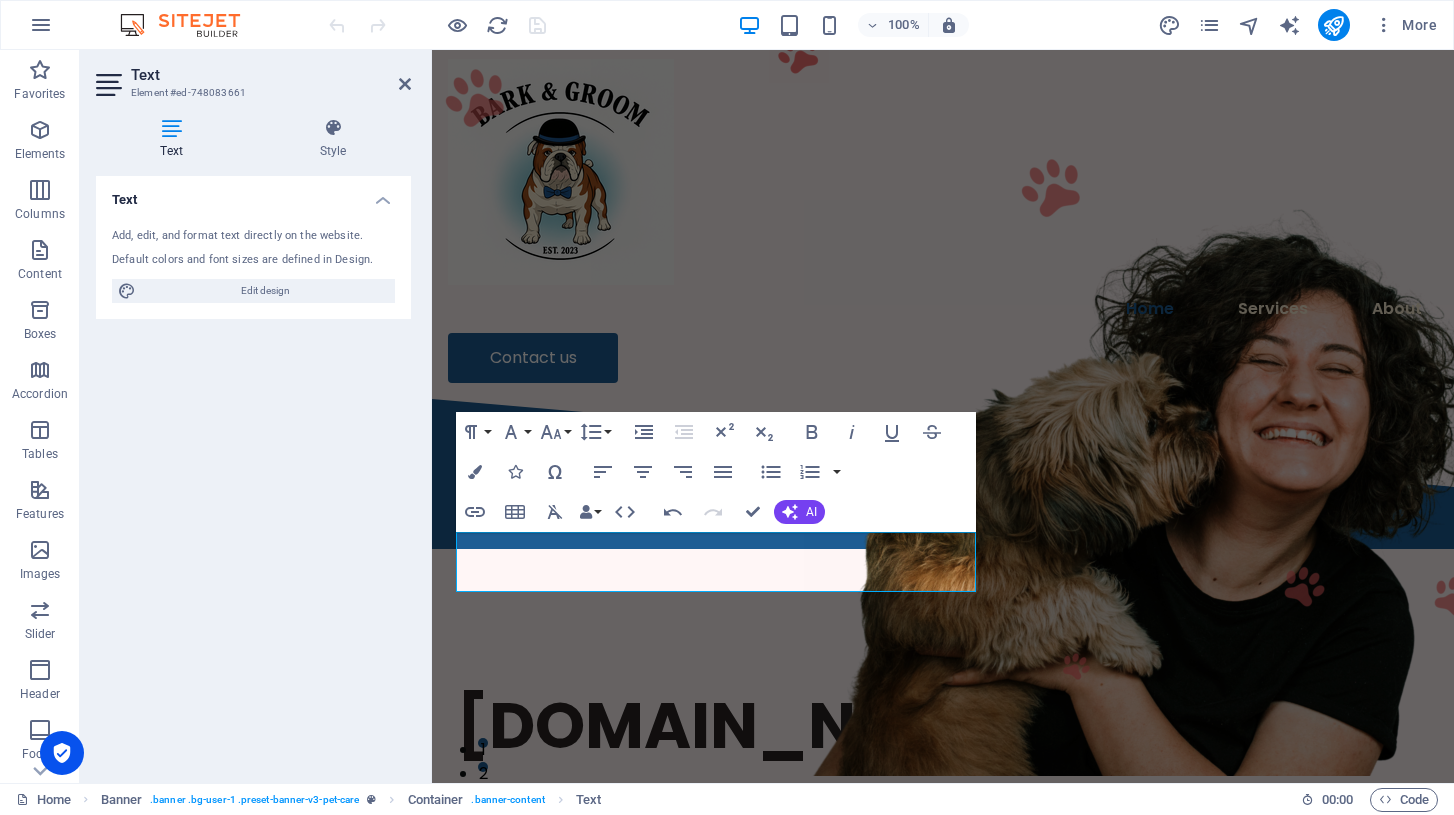 click on "Text Add, edit, and format text directly on the website. Default colors and font sizes are defined in Design. Edit design Alignment Left aligned Centered Right aligned" at bounding box center [253, 471] 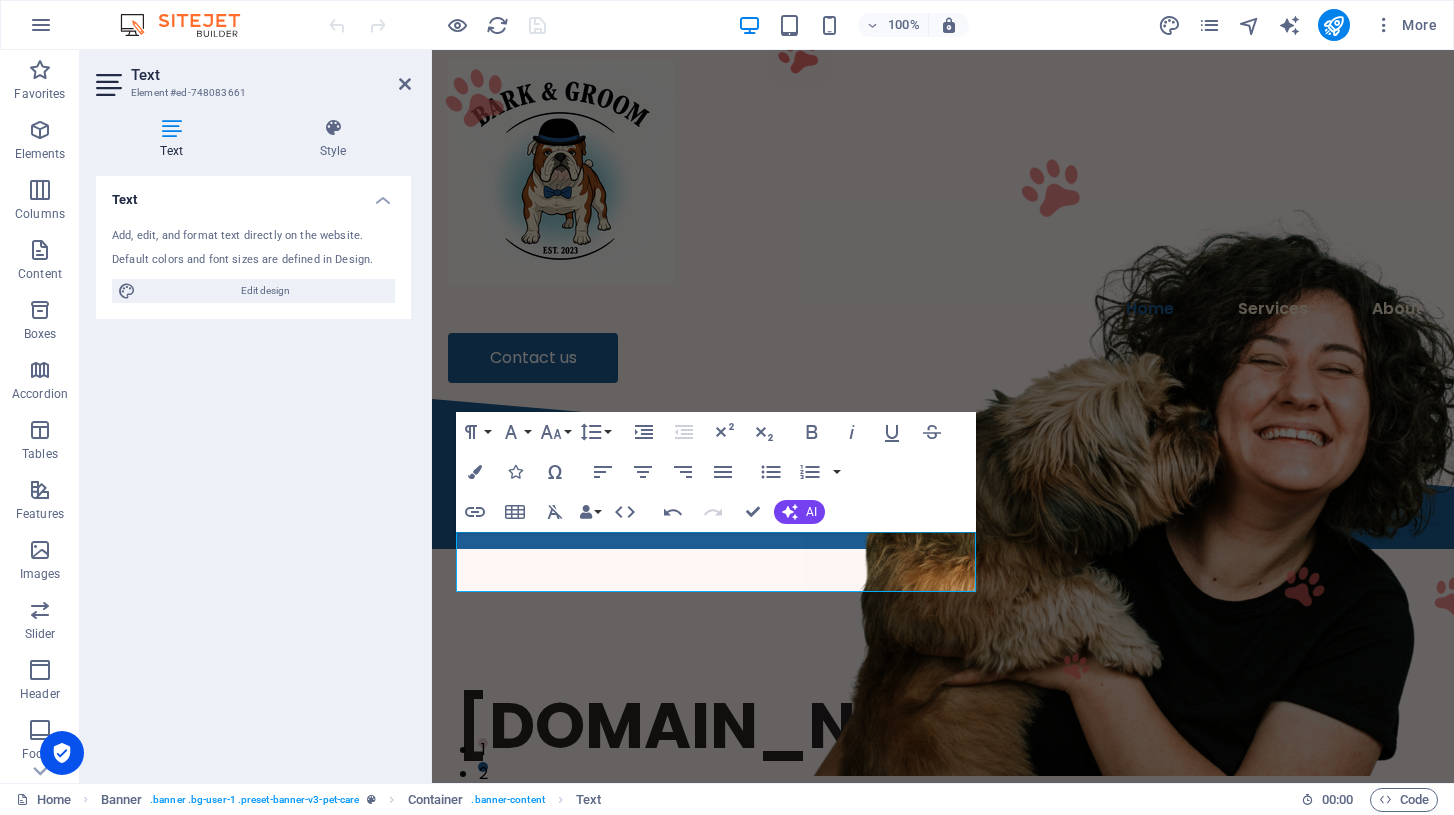 click at bounding box center [437, 25] 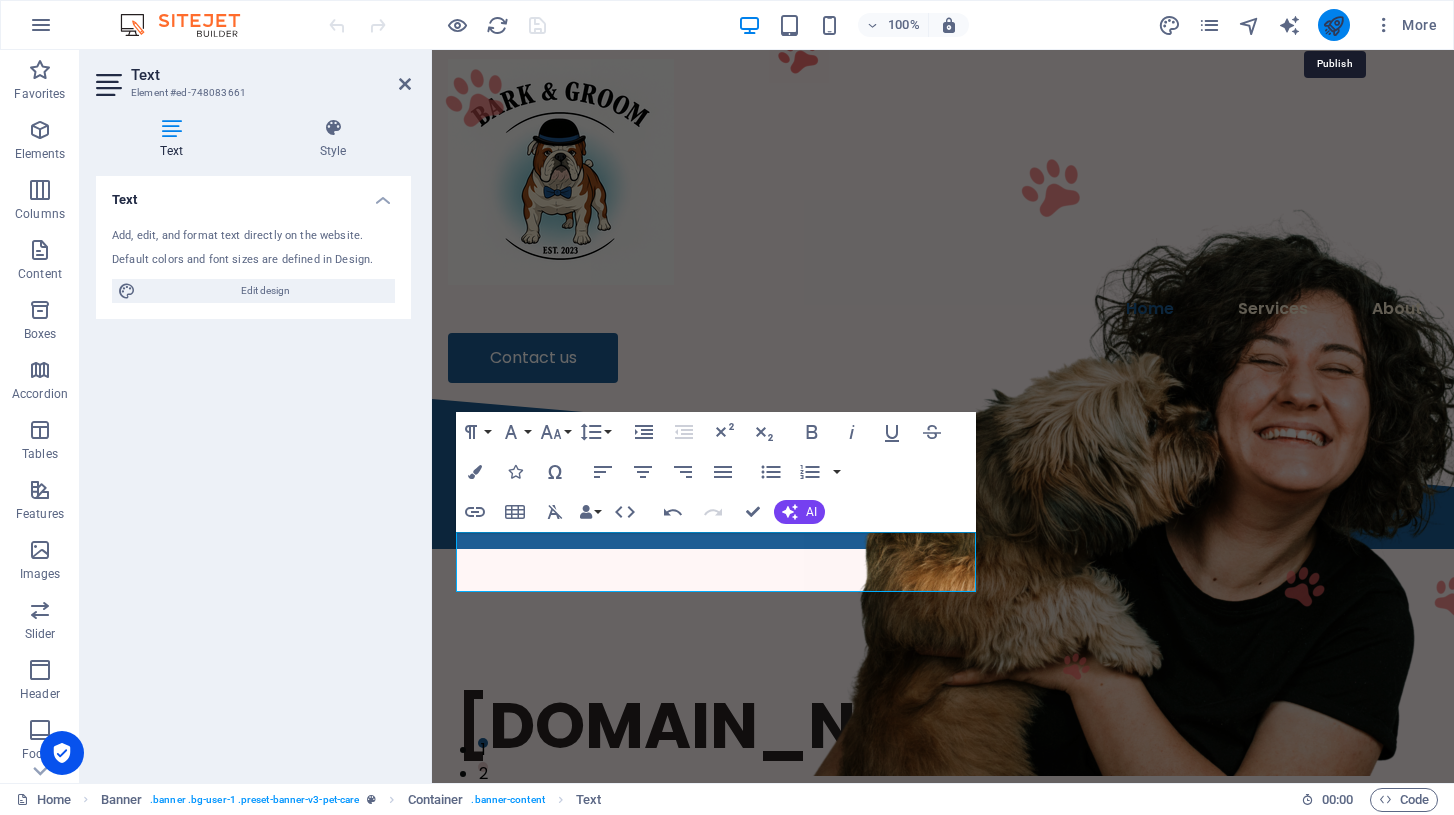 click at bounding box center [1333, 25] 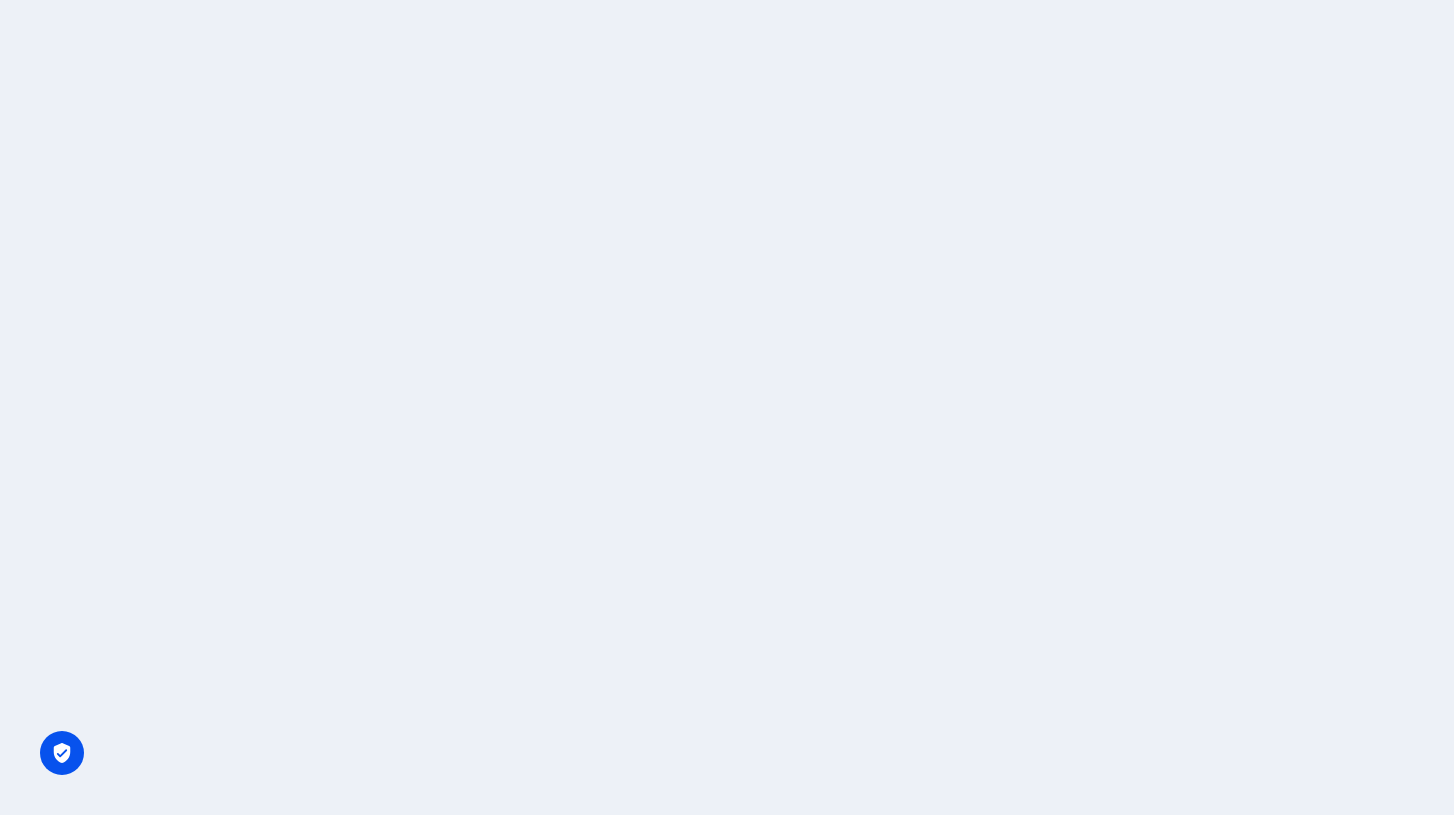 scroll, scrollTop: 0, scrollLeft: 0, axis: both 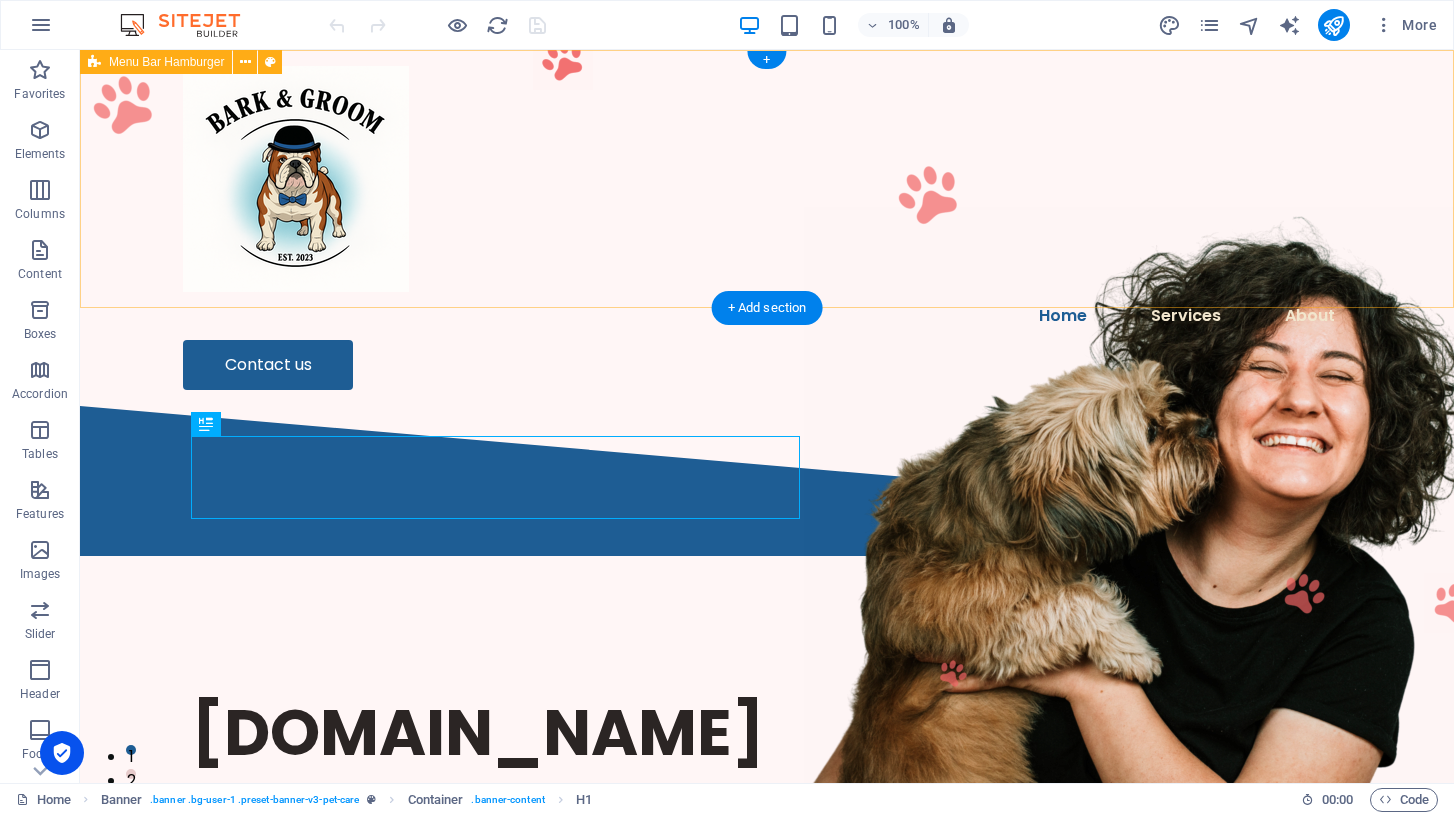 click on "Home Services About Contact Home Services About Contact us" at bounding box center (767, 228) 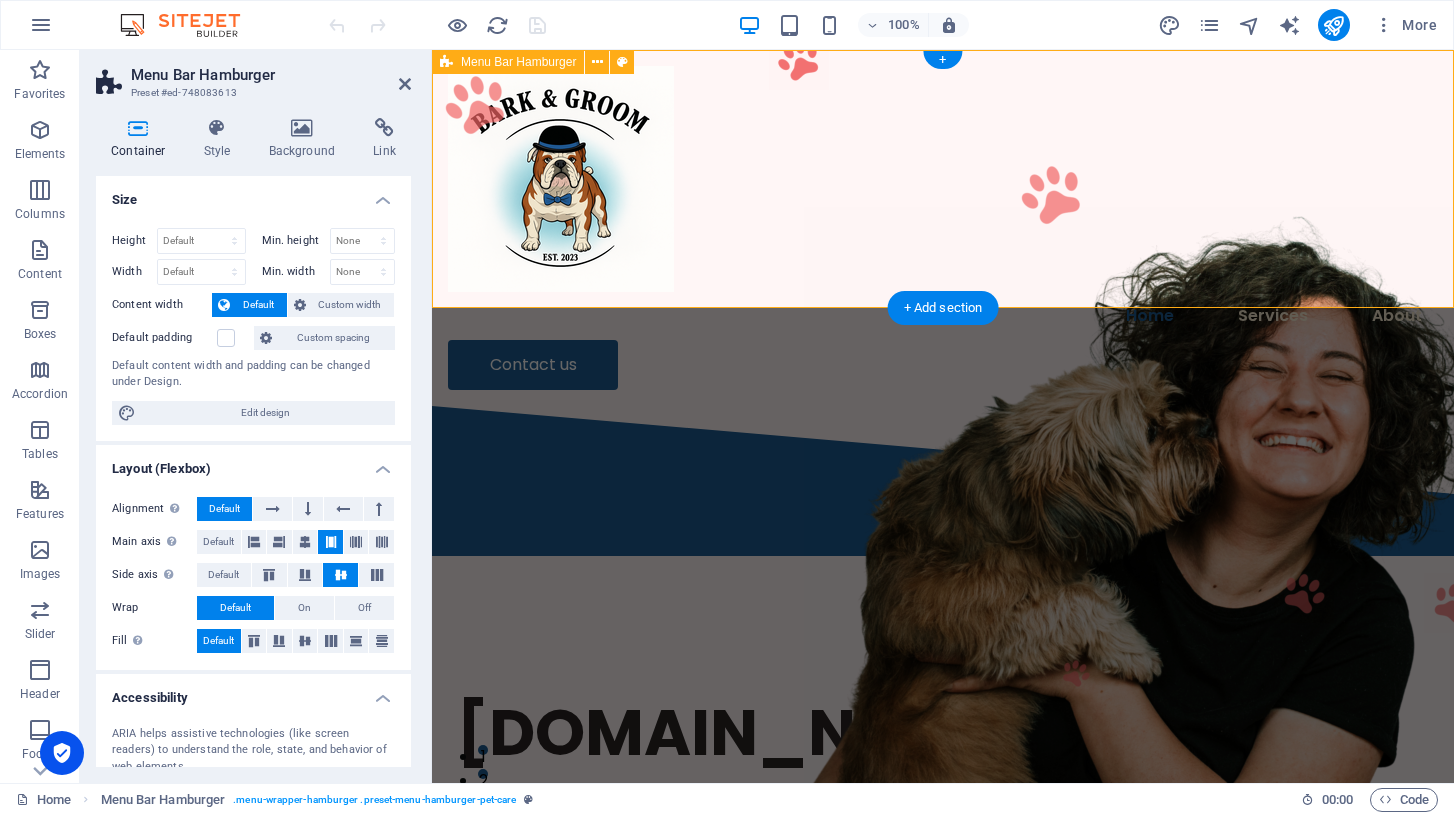 click on "Home Services About Contact Home Services About Contact us" at bounding box center [943, 228] 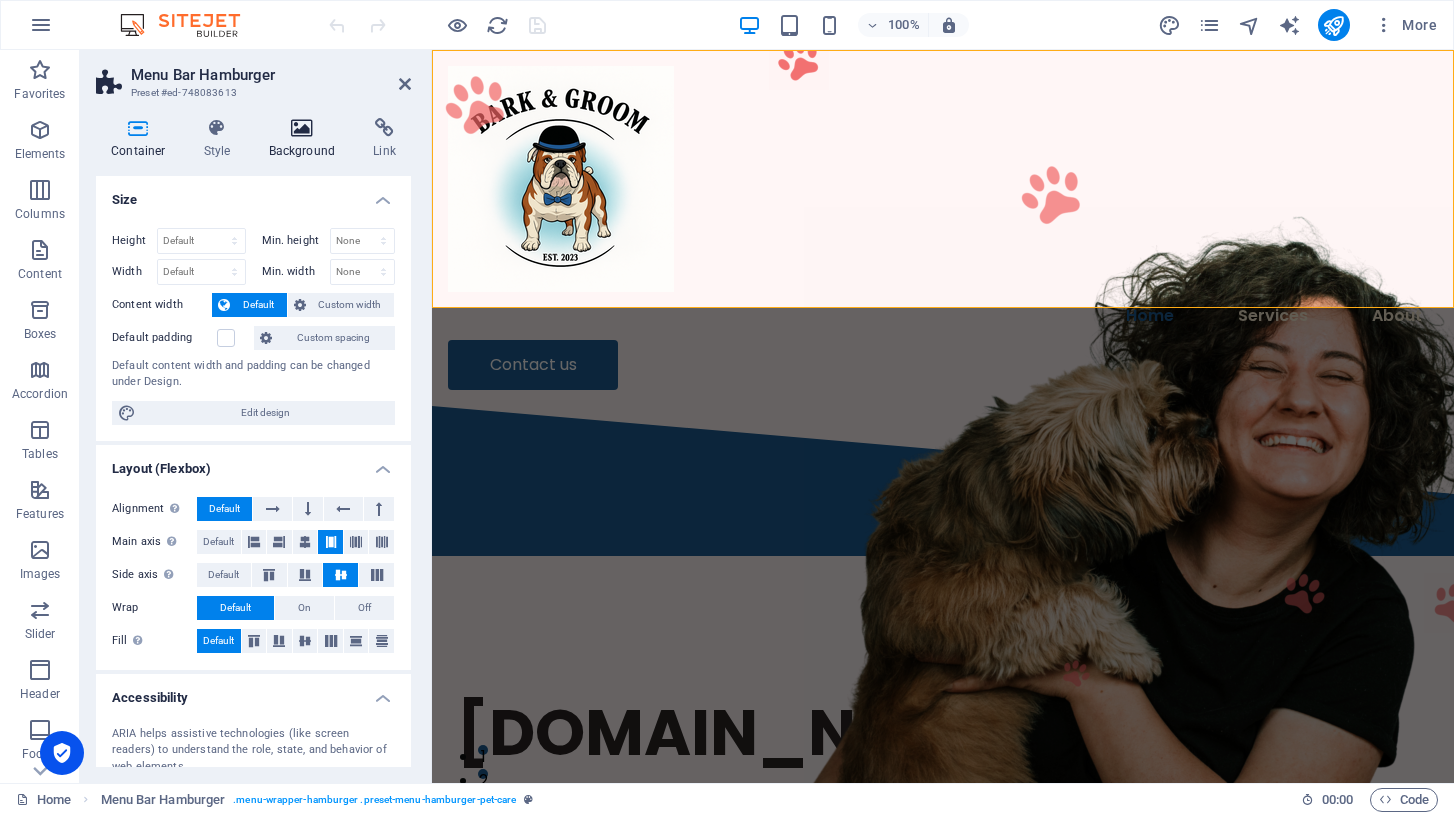 click at bounding box center (302, 128) 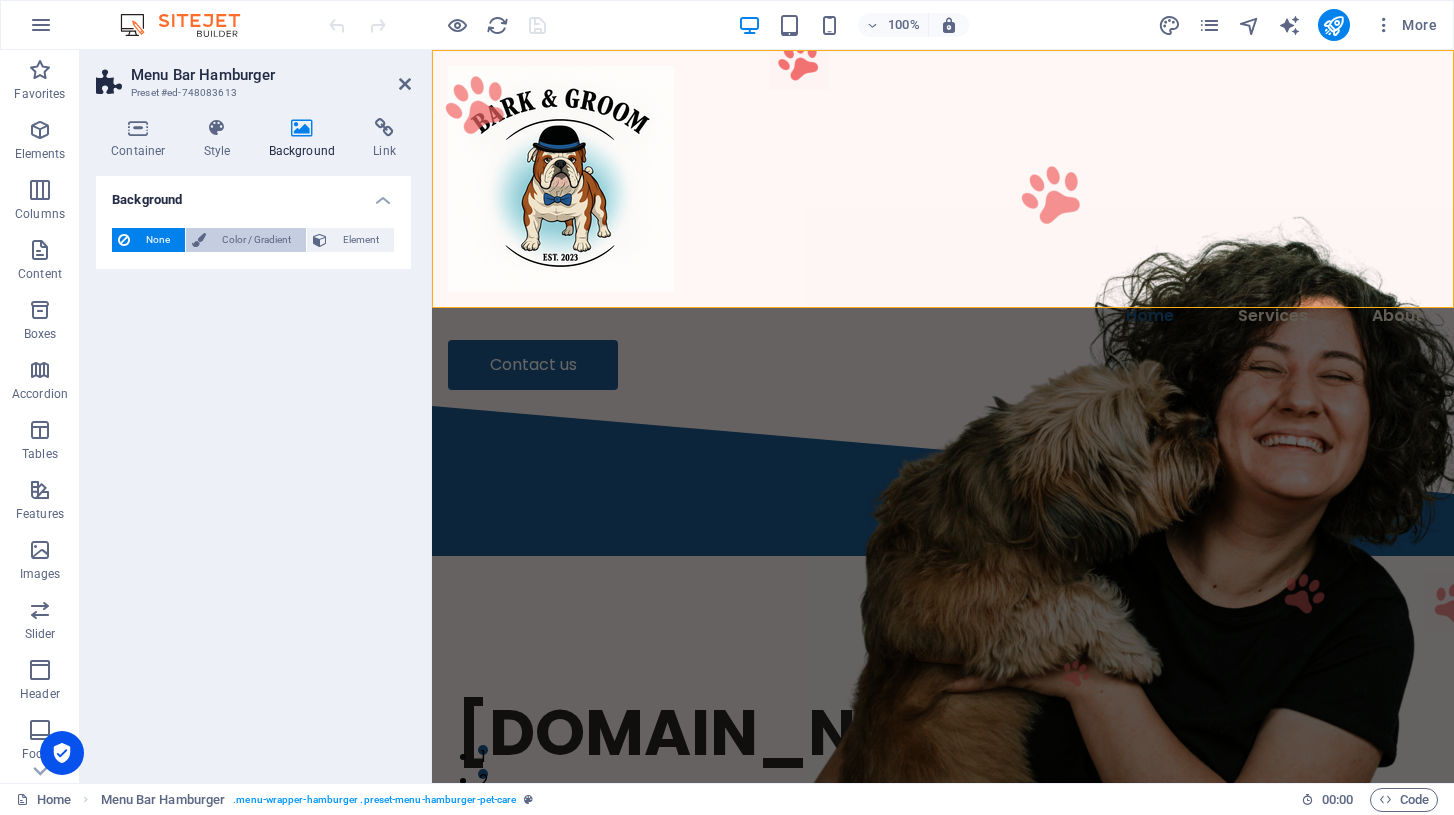 click on "Color / Gradient" at bounding box center (256, 240) 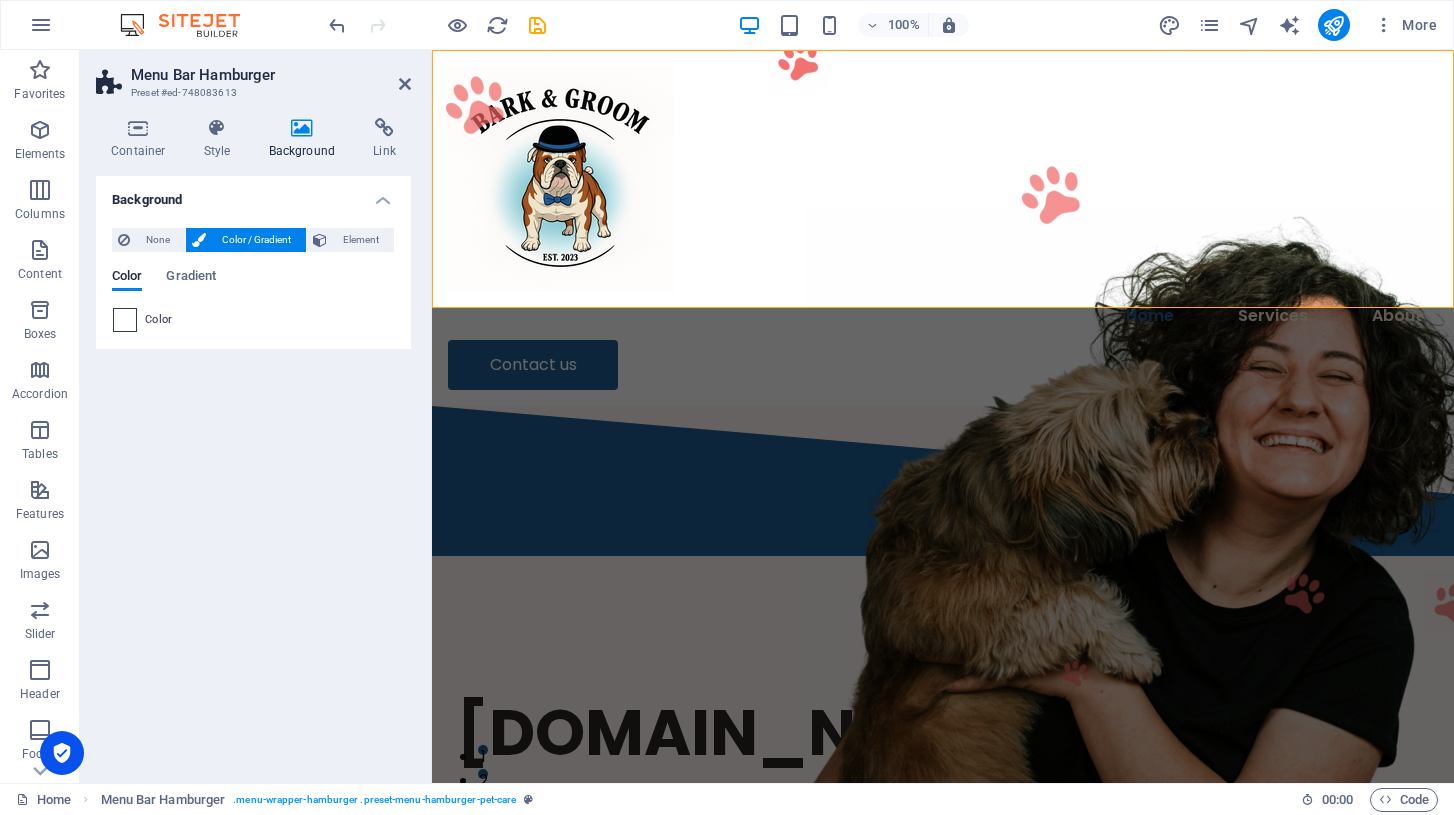 click at bounding box center [125, 320] 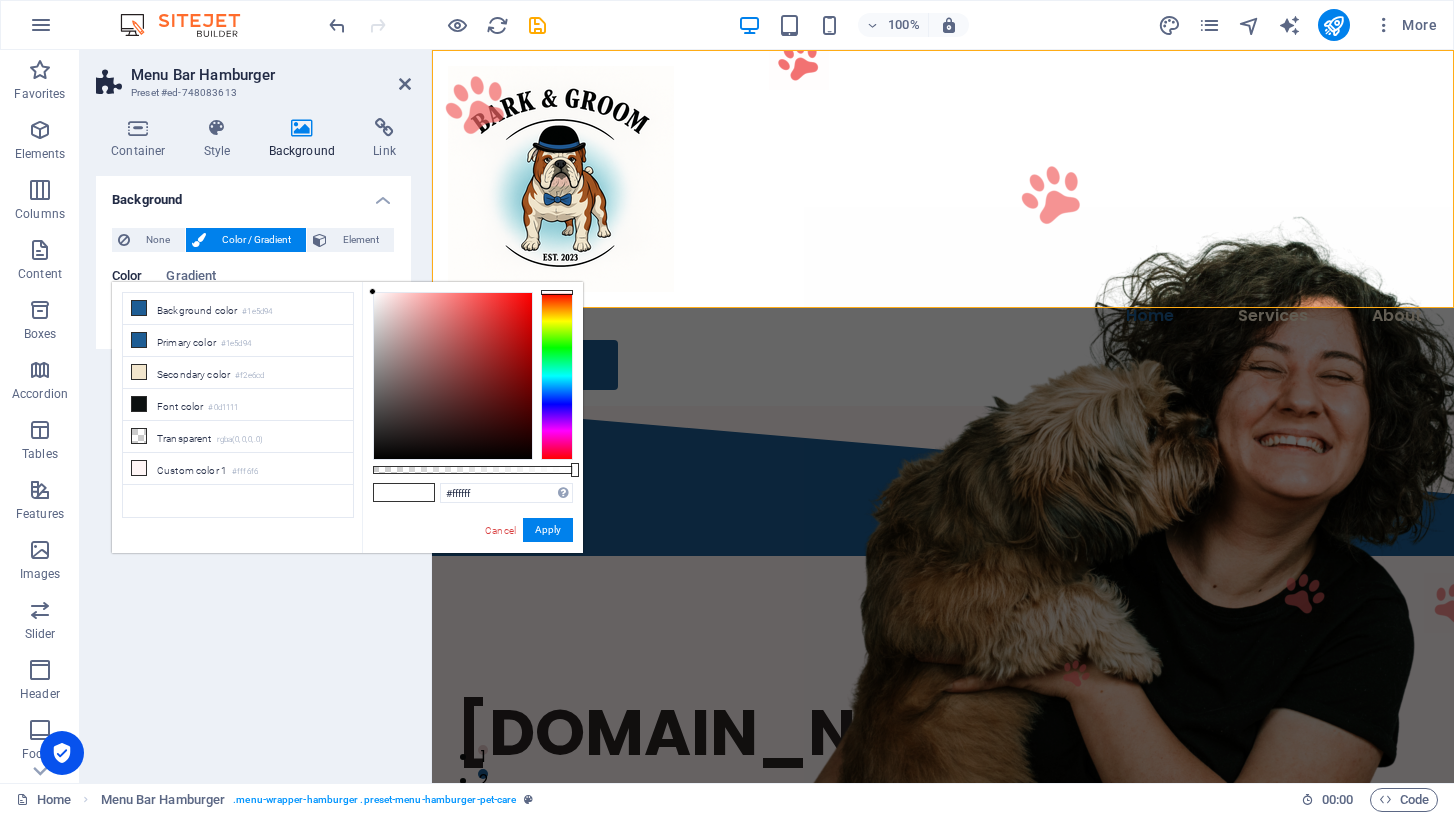 click at bounding box center (419, 492) 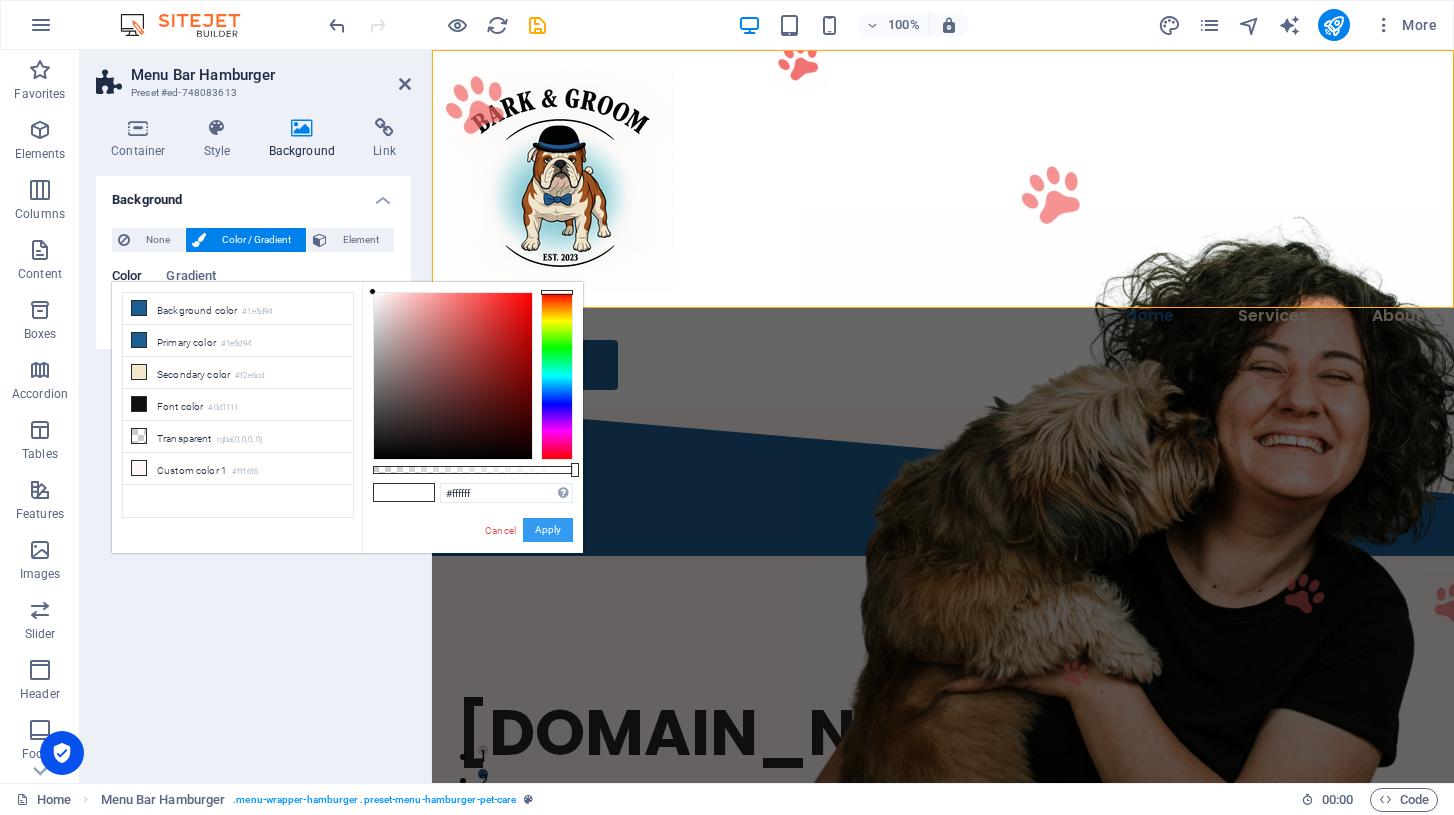click on "Apply" at bounding box center (548, 530) 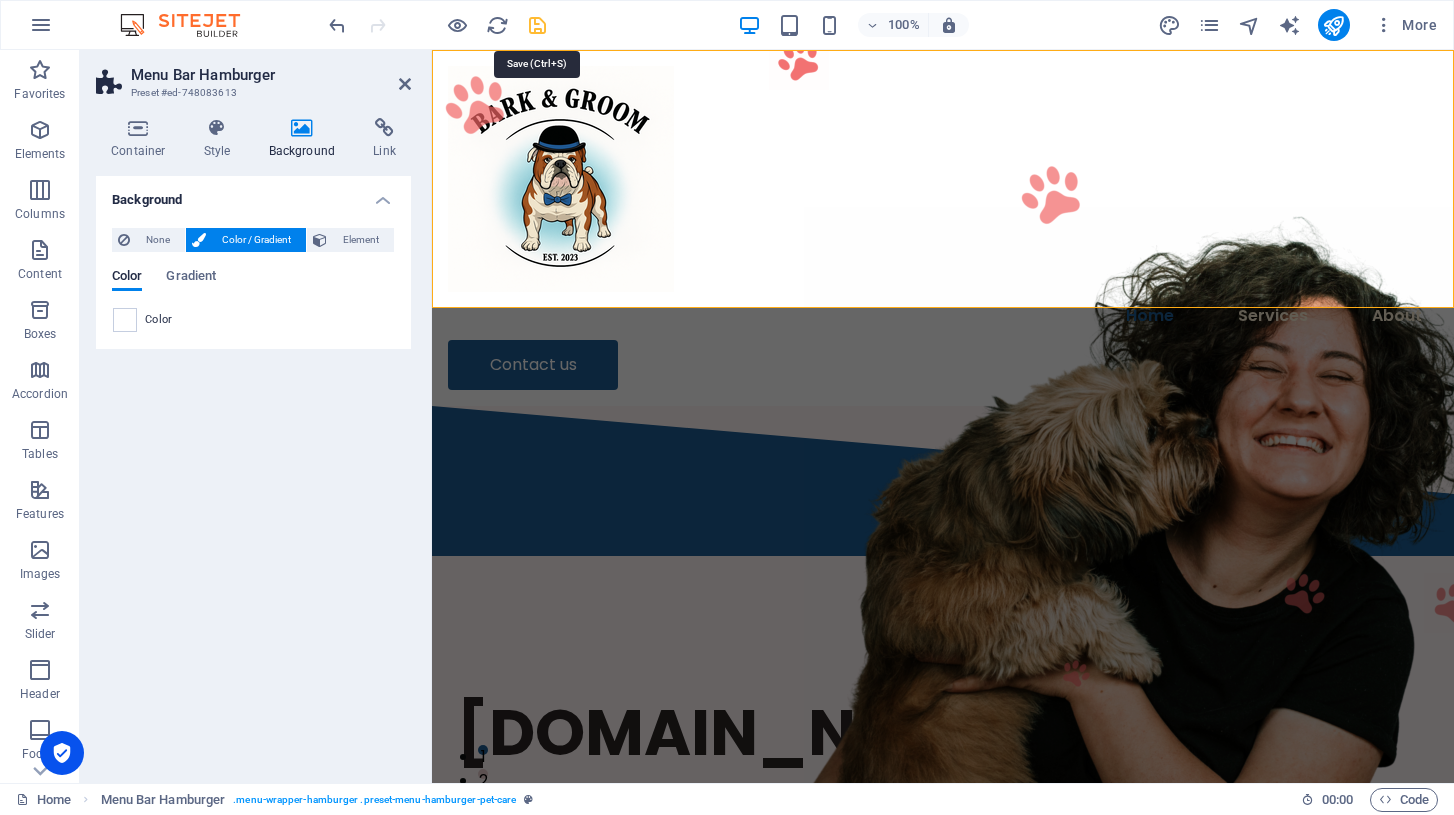 click at bounding box center (537, 25) 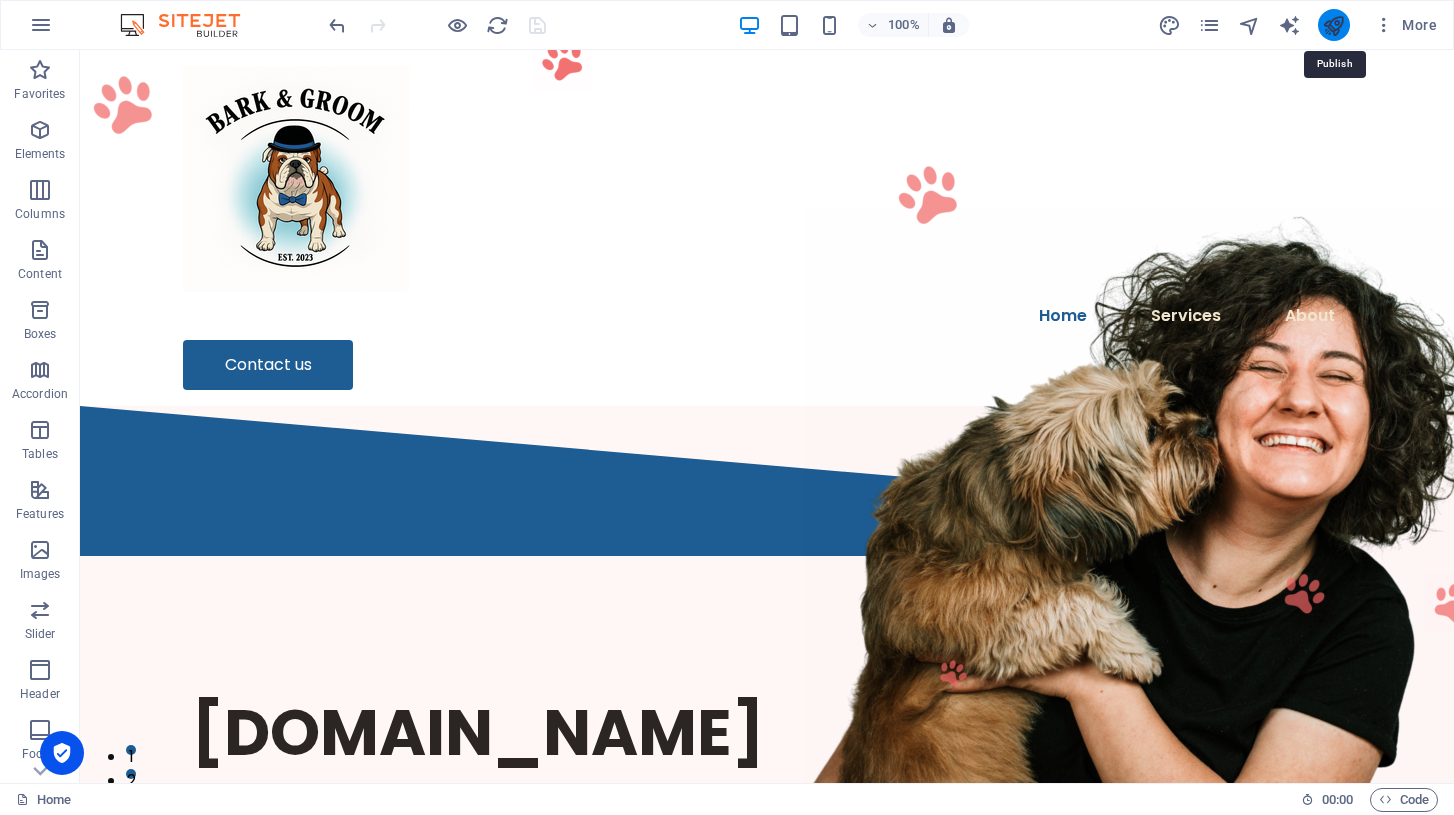 click at bounding box center [1333, 25] 